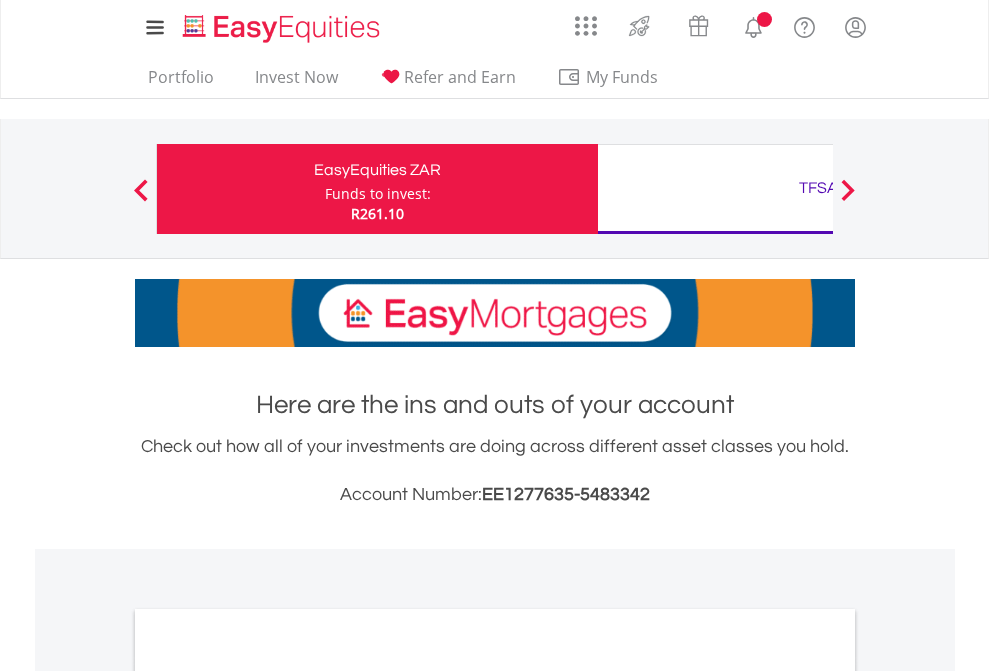 scroll, scrollTop: 0, scrollLeft: 0, axis: both 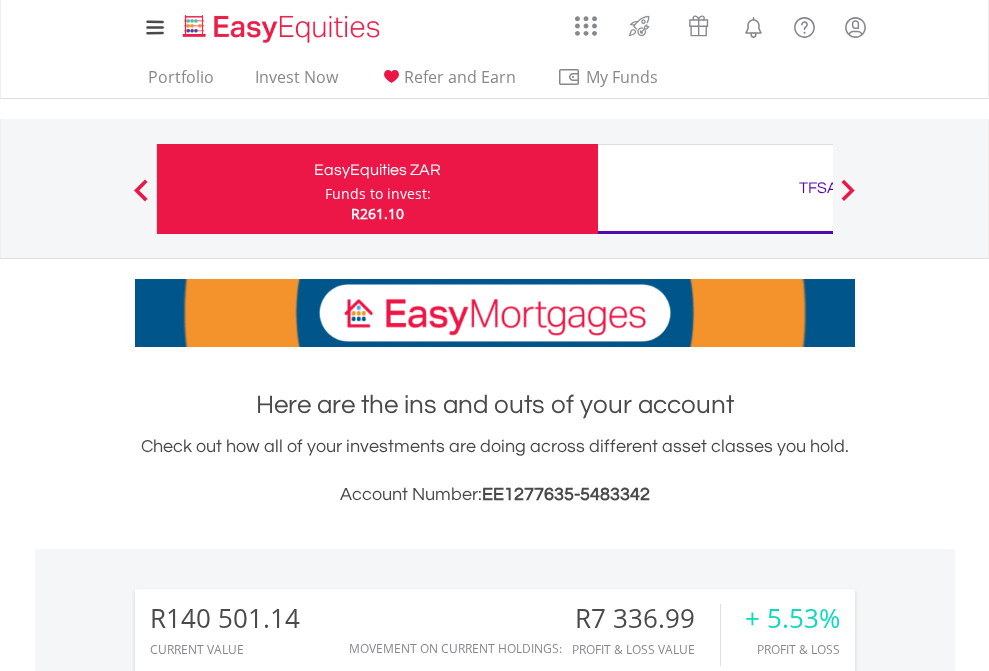 click on "Funds to invest:" at bounding box center [378, 194] 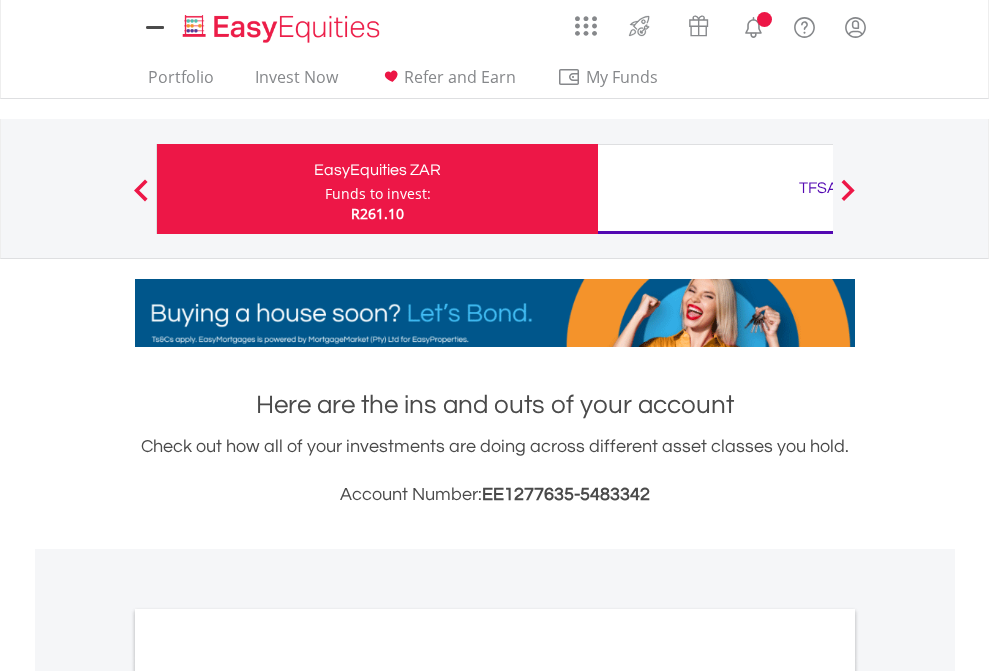 scroll, scrollTop: 0, scrollLeft: 0, axis: both 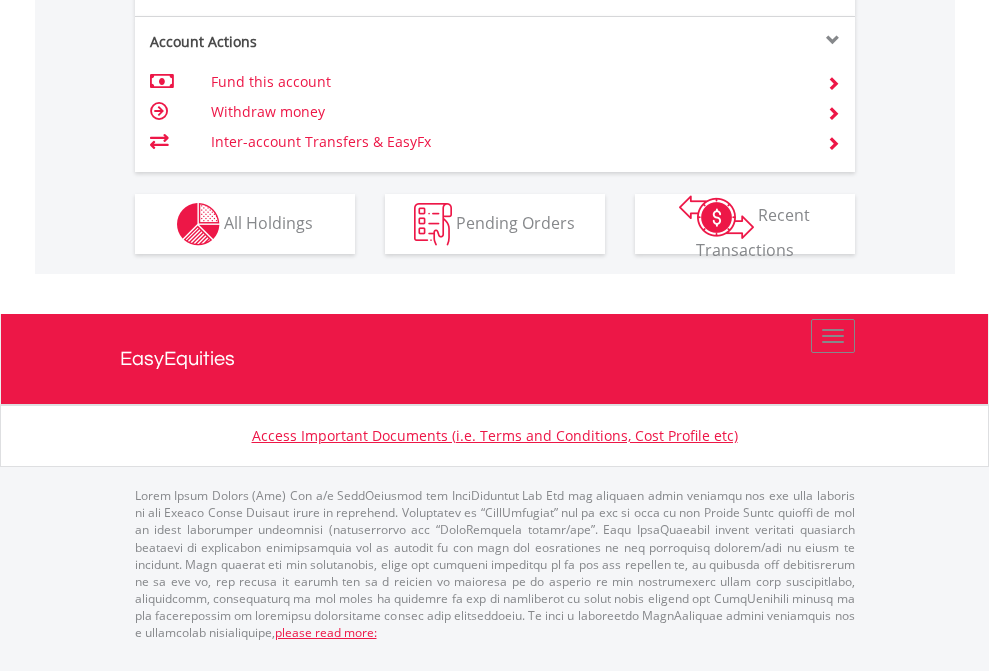 click on "Investment types" at bounding box center [706, -337] 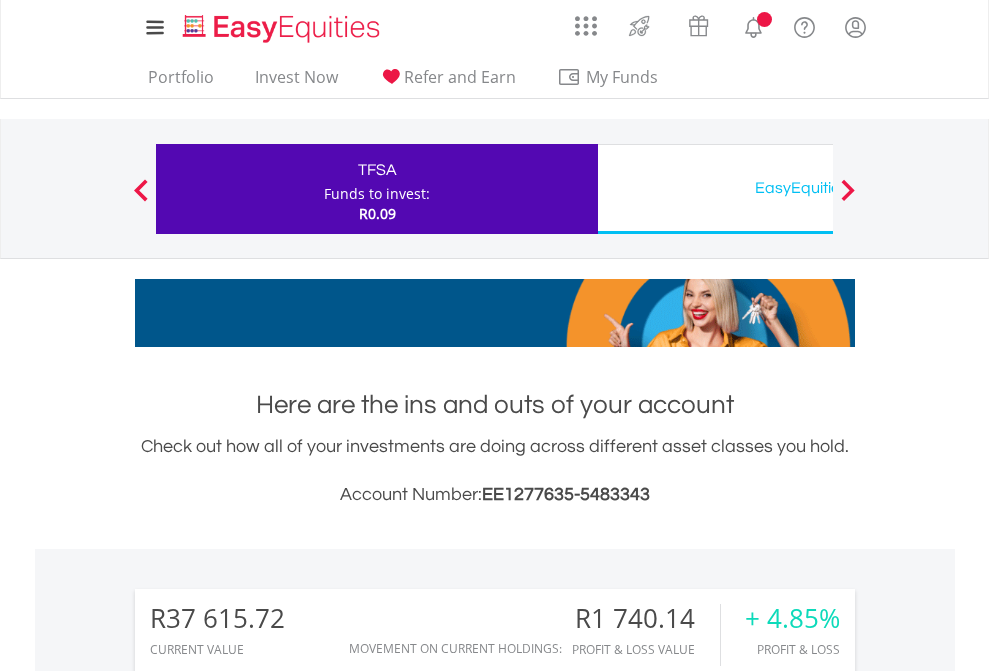 scroll, scrollTop: 0, scrollLeft: 0, axis: both 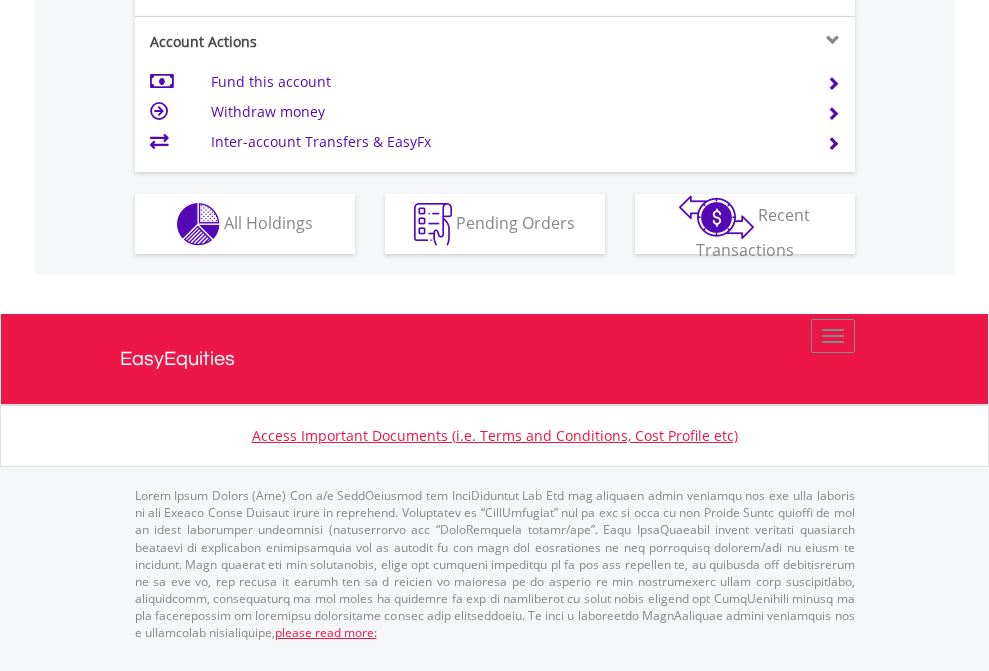 click on "Investment types" at bounding box center [706, -337] 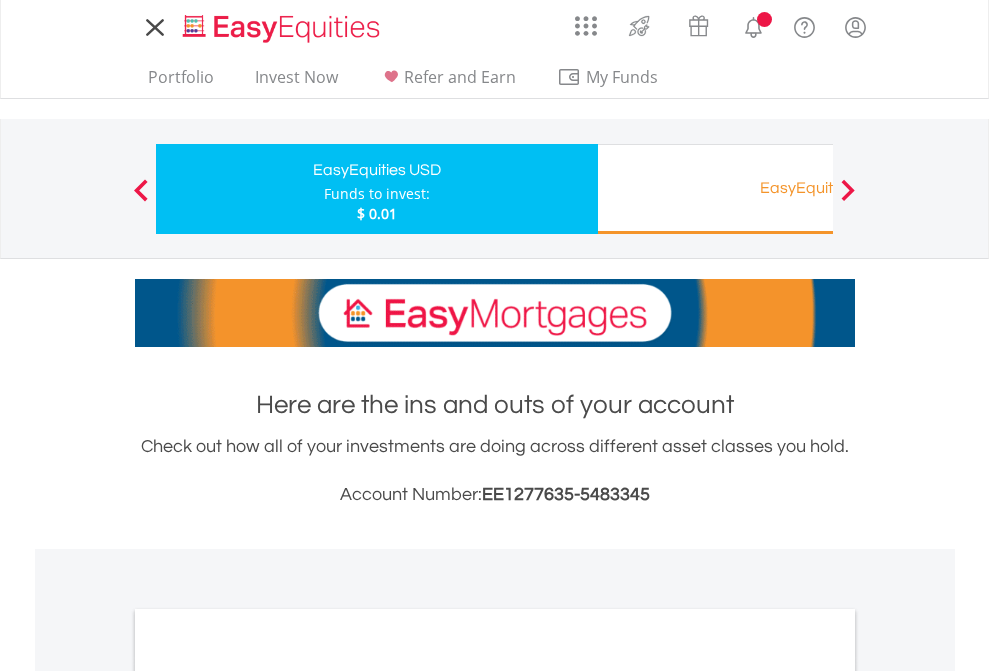 scroll, scrollTop: 0, scrollLeft: 0, axis: both 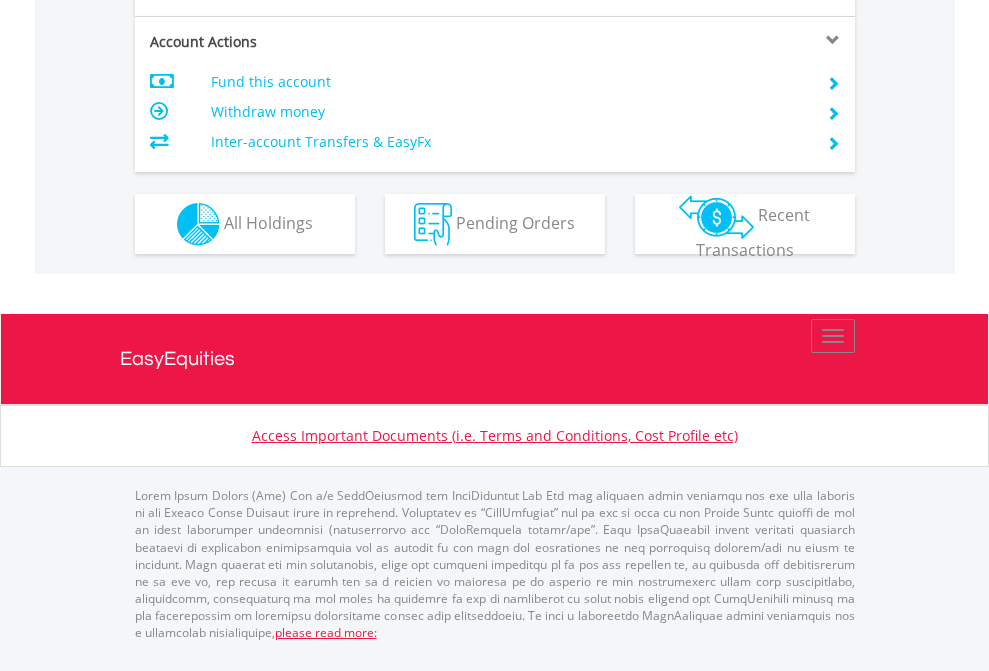 click on "Investment types" at bounding box center (706, -337) 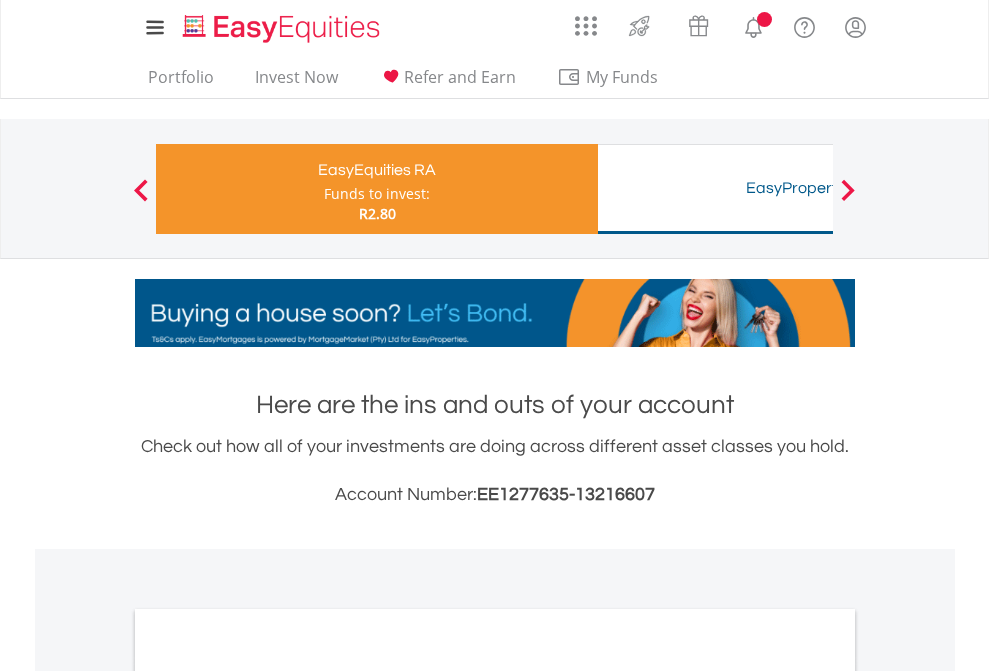 scroll, scrollTop: 0, scrollLeft: 0, axis: both 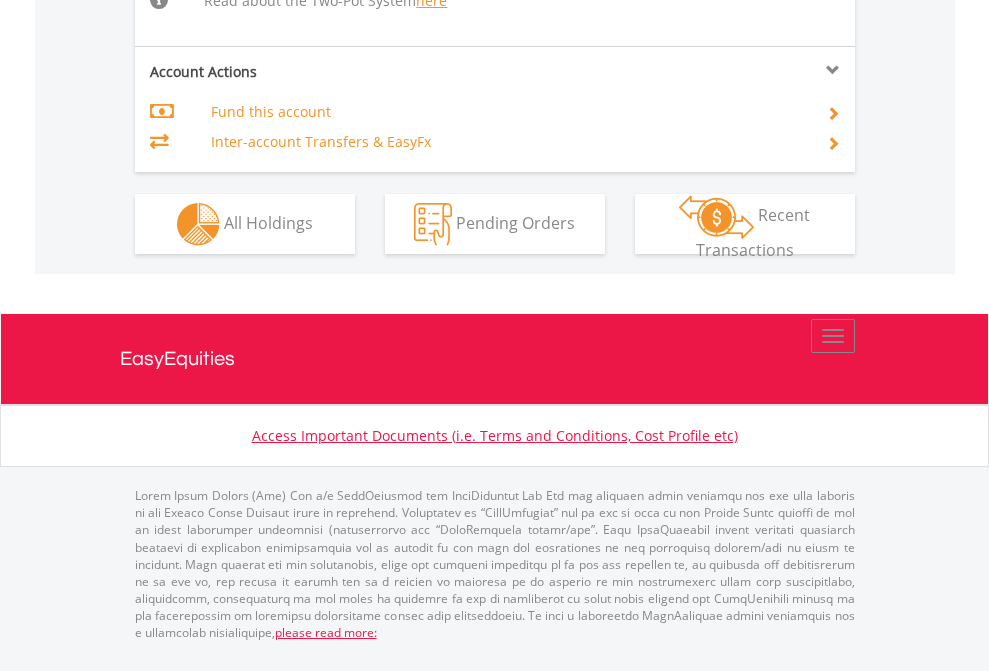 click on "Investment types" at bounding box center [706, -518] 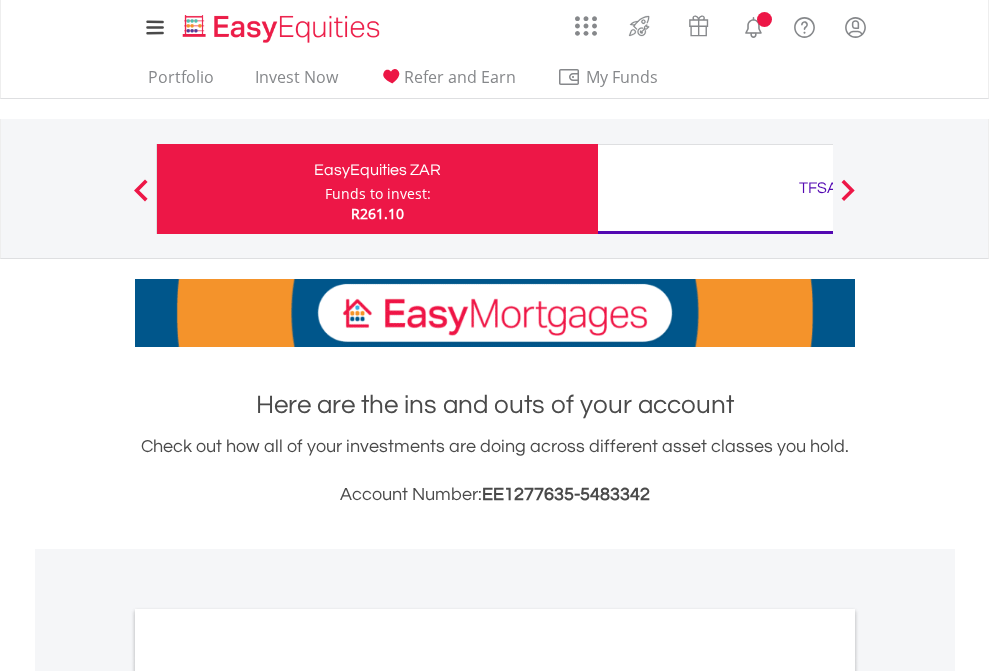 scroll, scrollTop: 1202, scrollLeft: 0, axis: vertical 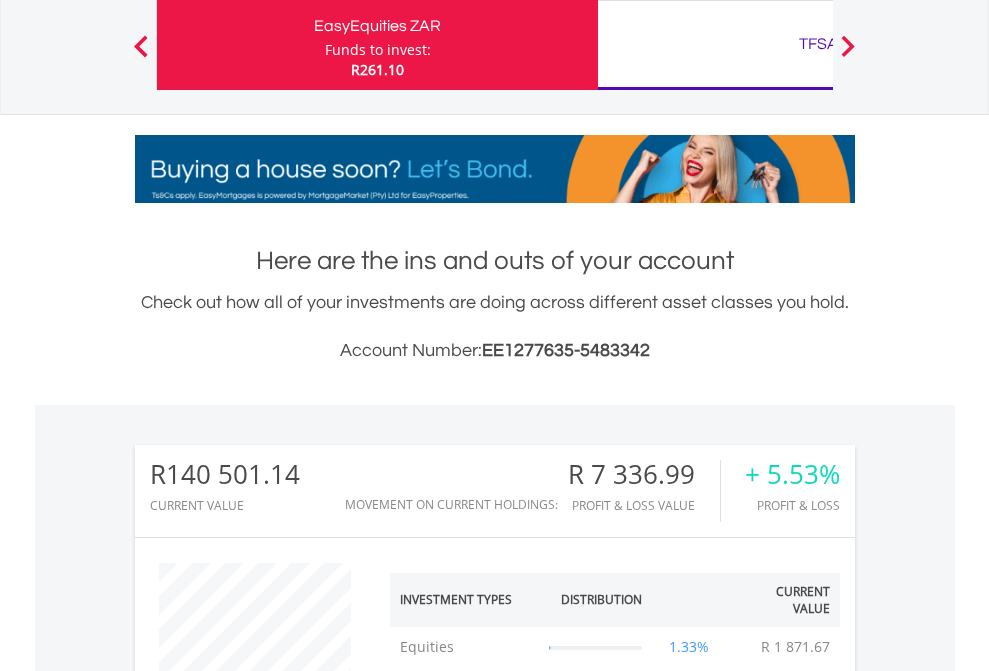 click on "TFSA" at bounding box center [818, 44] 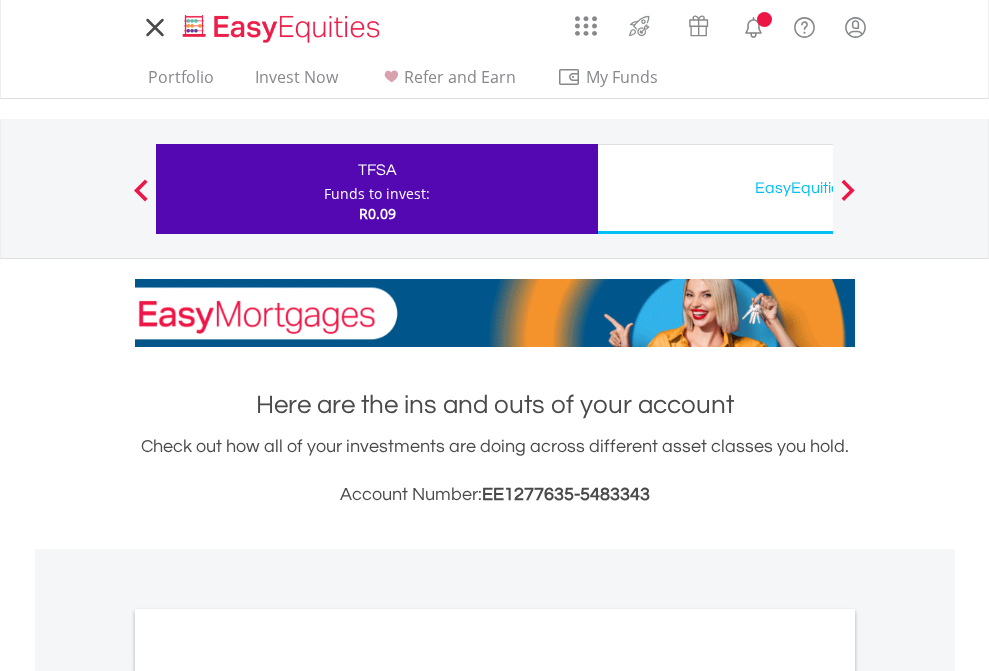 scroll, scrollTop: 0, scrollLeft: 0, axis: both 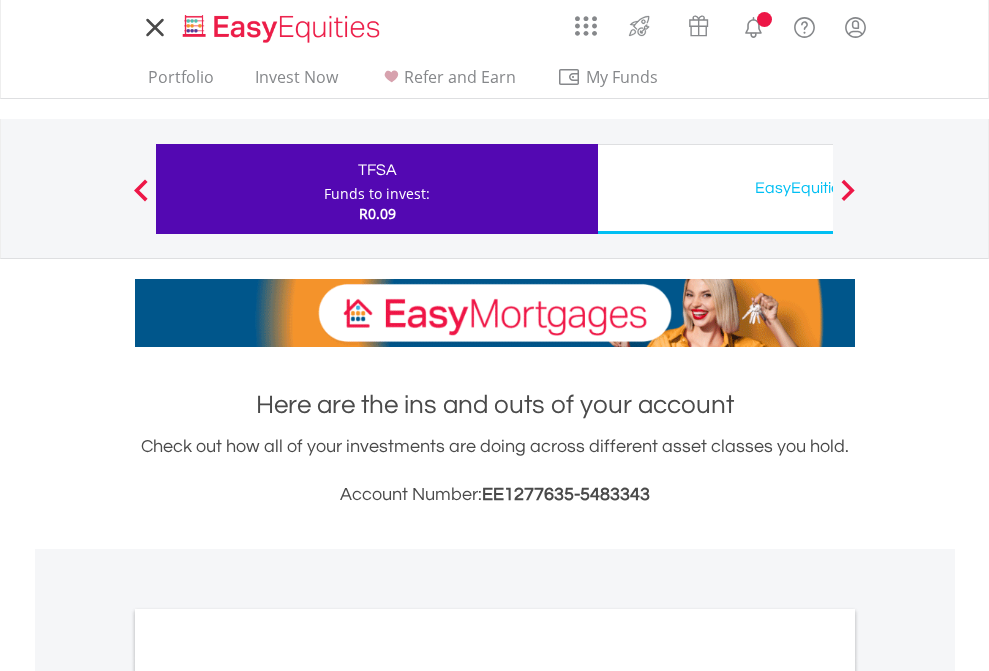 click on "All Holdings" at bounding box center [268, 1096] 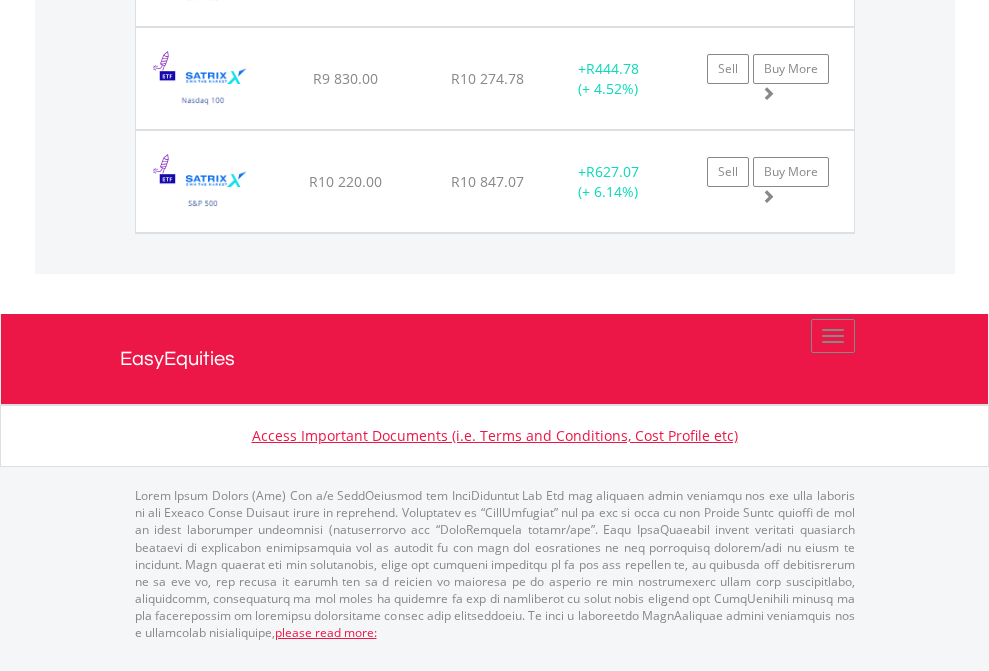 click on "EasyEquities USD" at bounding box center [818, -1380] 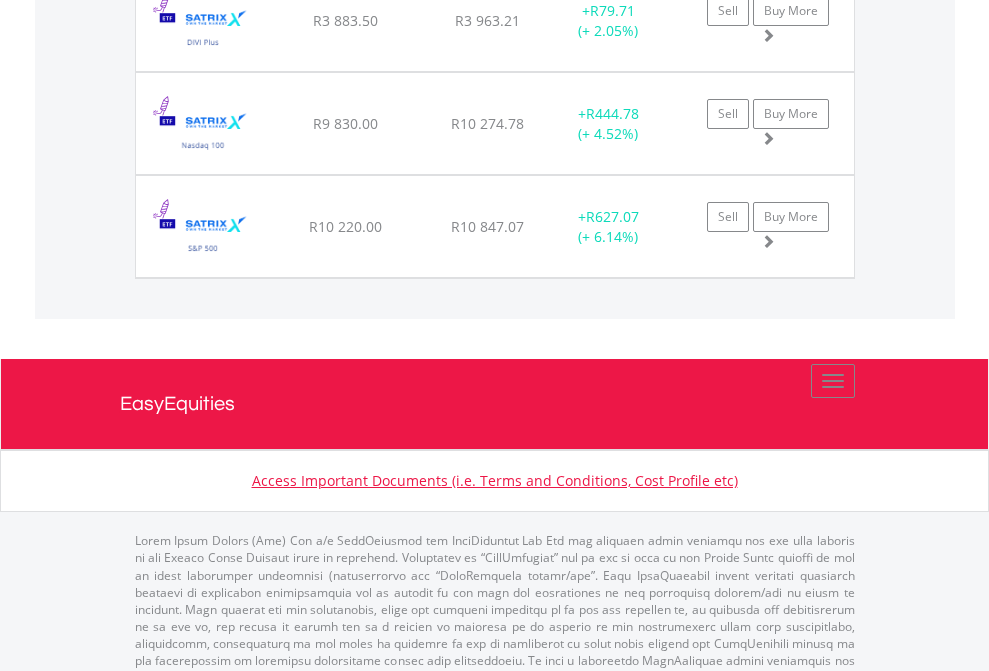 scroll, scrollTop: 144, scrollLeft: 0, axis: vertical 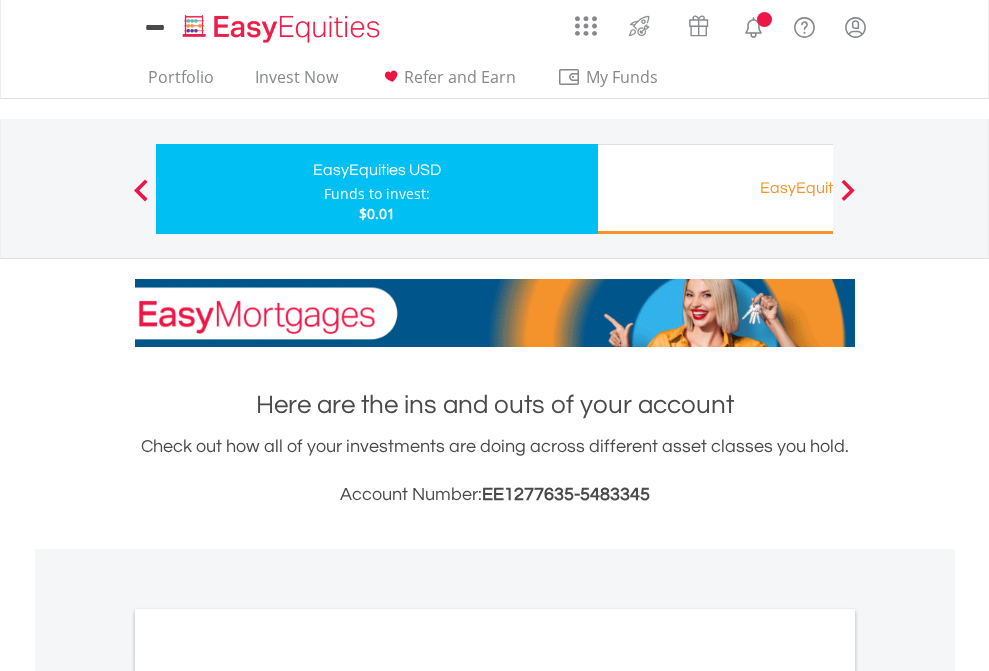 click on "All Holdings" at bounding box center (268, 1096) 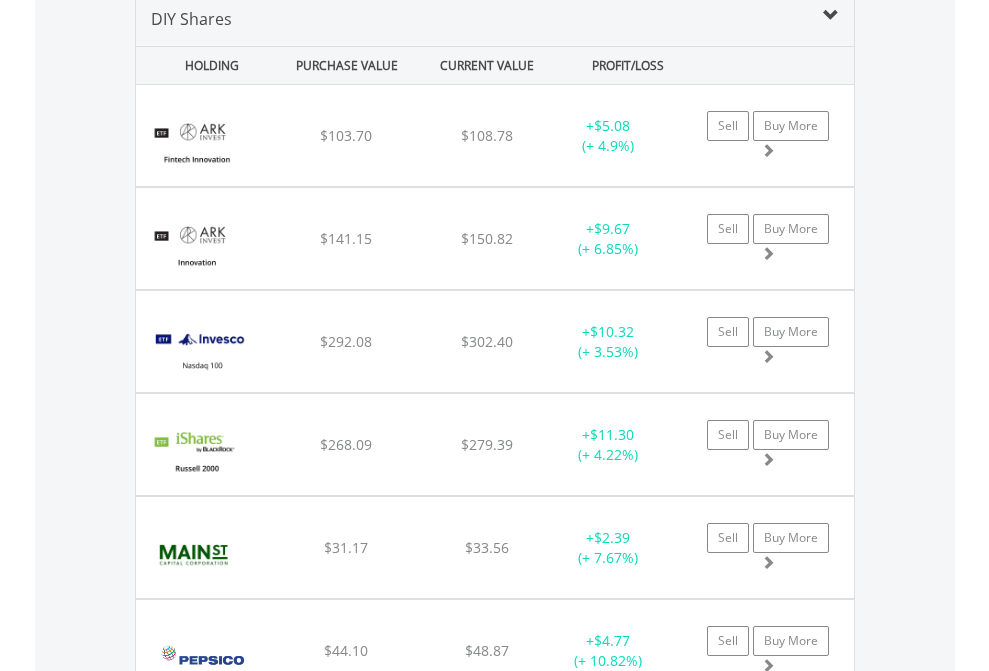 scroll, scrollTop: 1933, scrollLeft: 0, axis: vertical 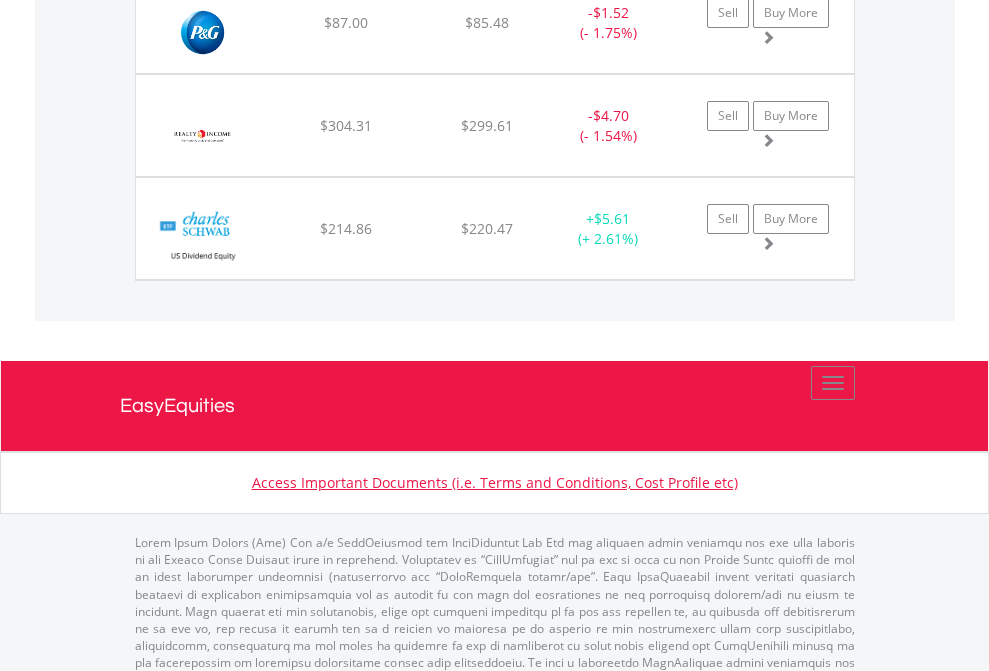 click on "EasyEquities RA" at bounding box center [818, -1745] 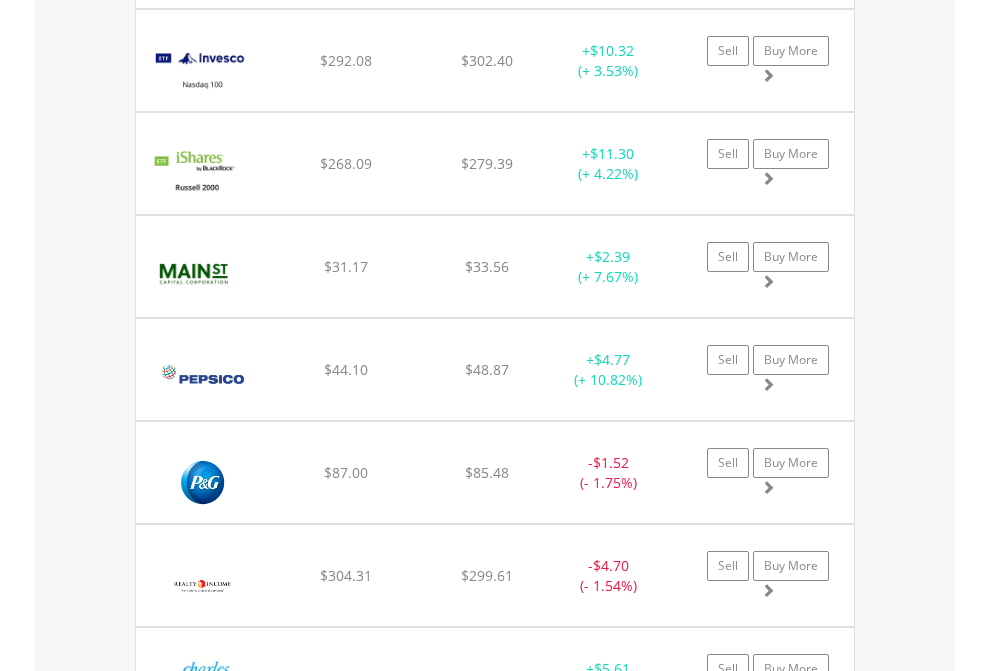 scroll, scrollTop: 144, scrollLeft: 0, axis: vertical 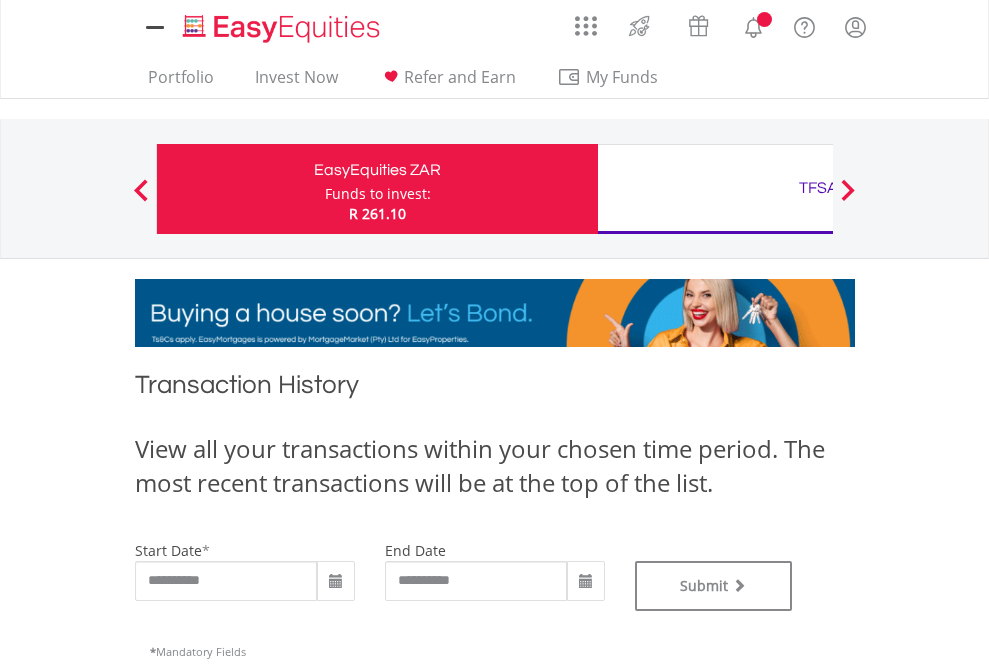 type on "**********" 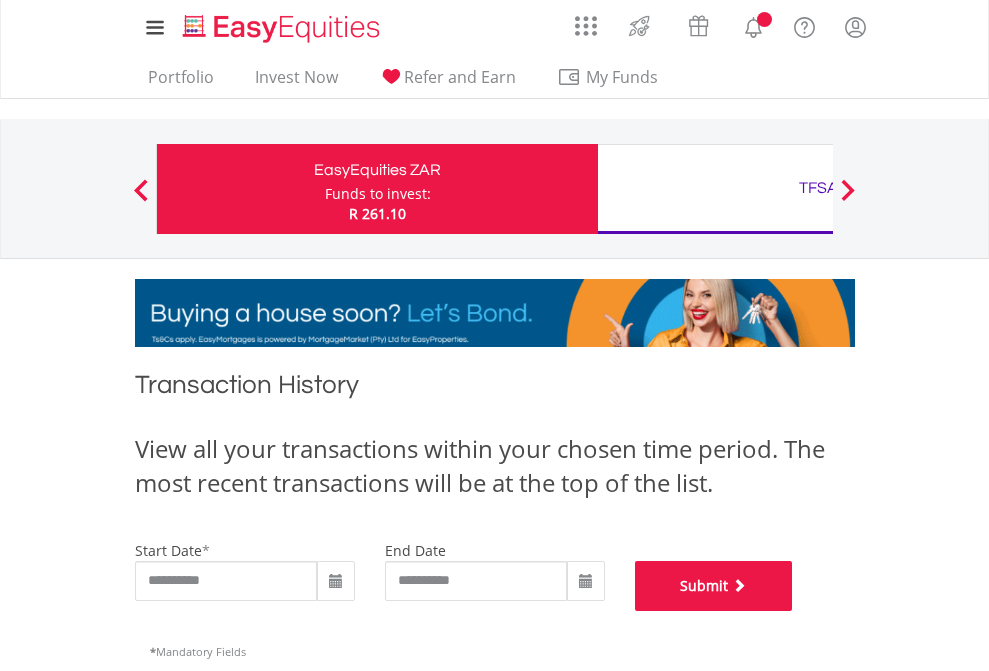 click on "Submit" at bounding box center [714, 586] 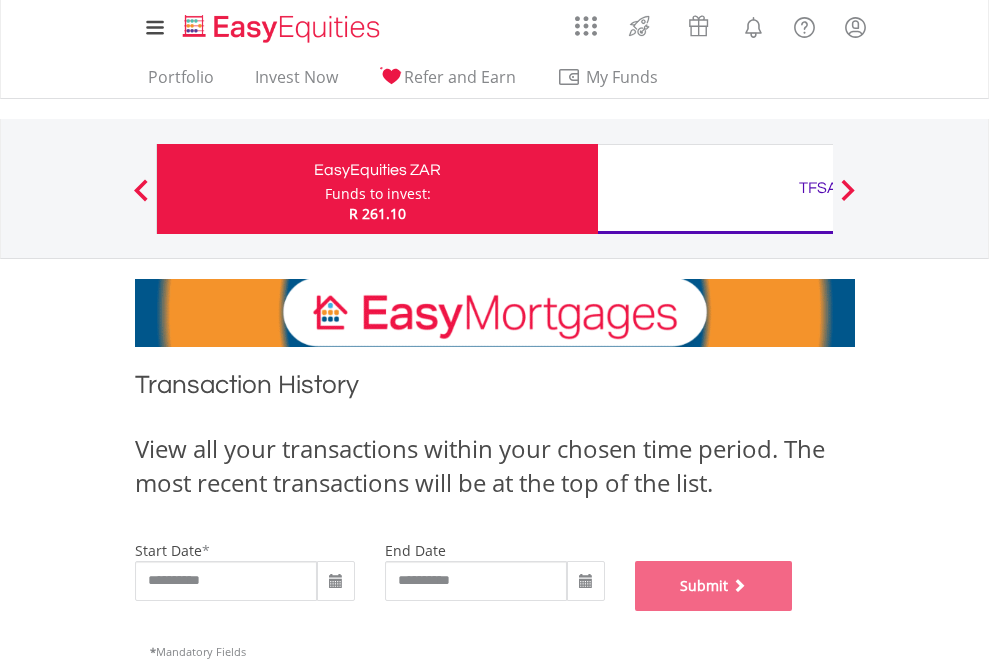 scroll, scrollTop: 811, scrollLeft: 0, axis: vertical 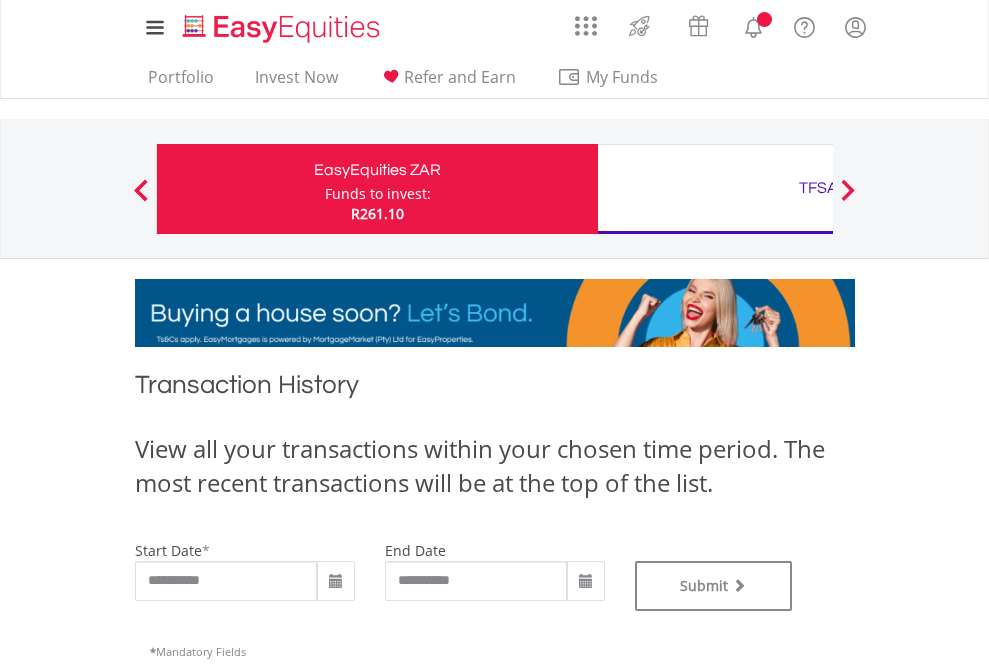 click on "TFSA" at bounding box center (818, 188) 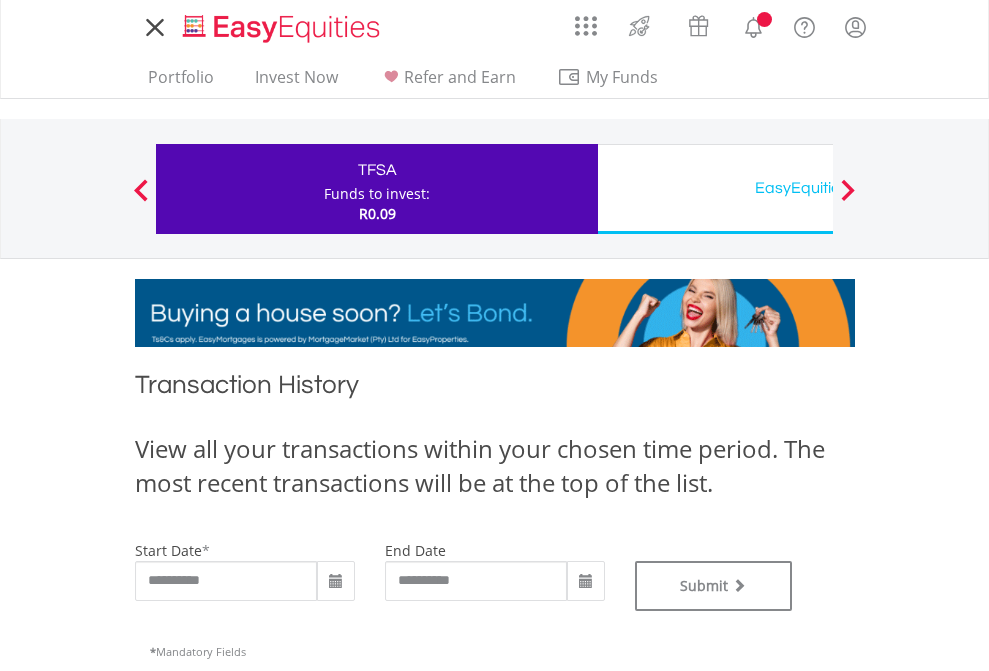 scroll, scrollTop: 0, scrollLeft: 0, axis: both 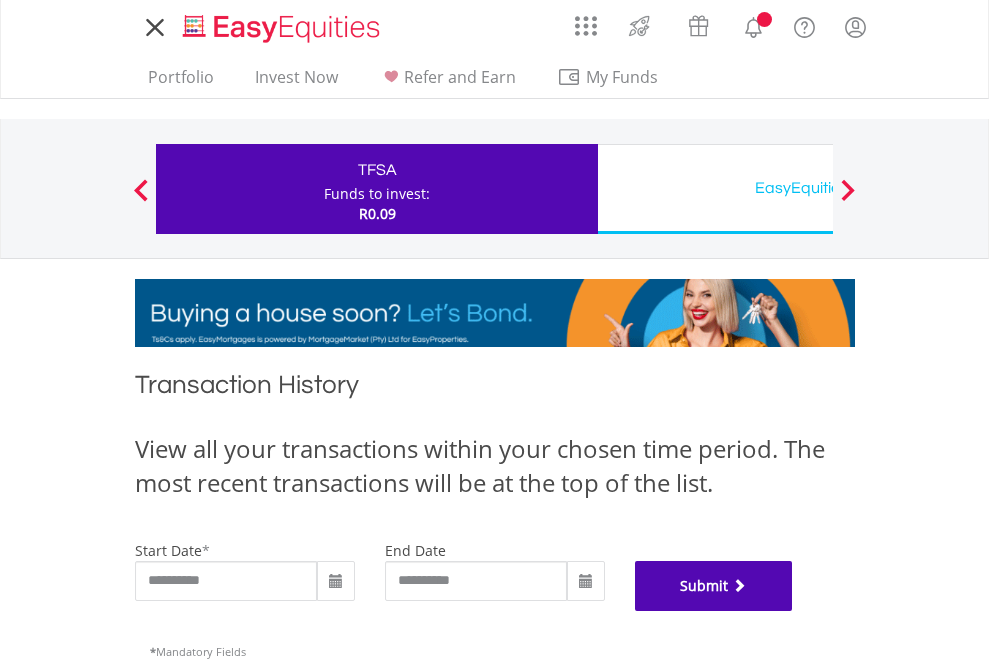 click on "Submit" at bounding box center [714, 586] 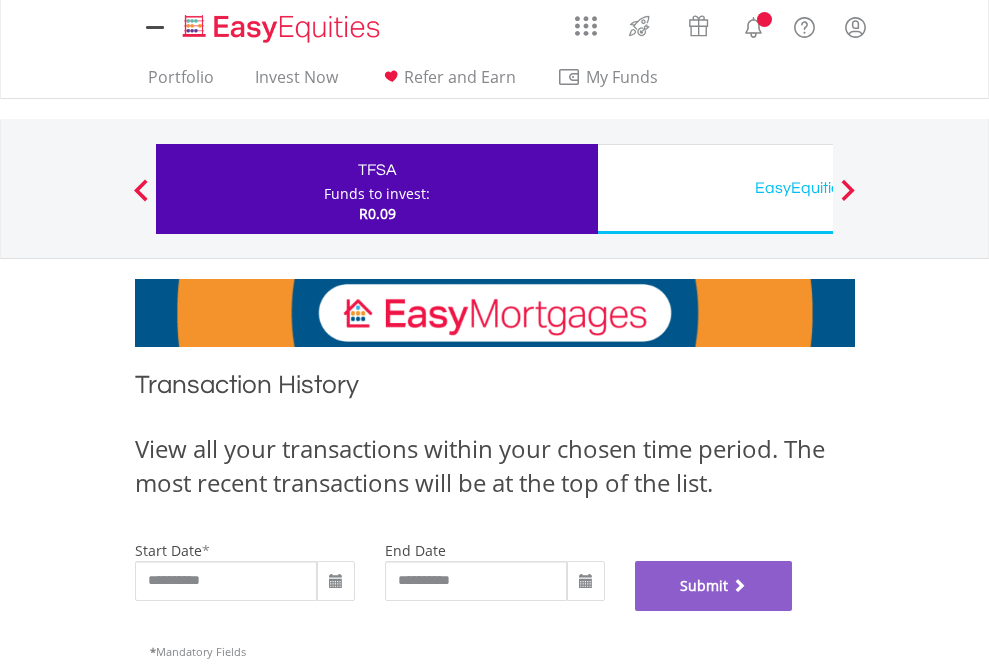 scroll, scrollTop: 811, scrollLeft: 0, axis: vertical 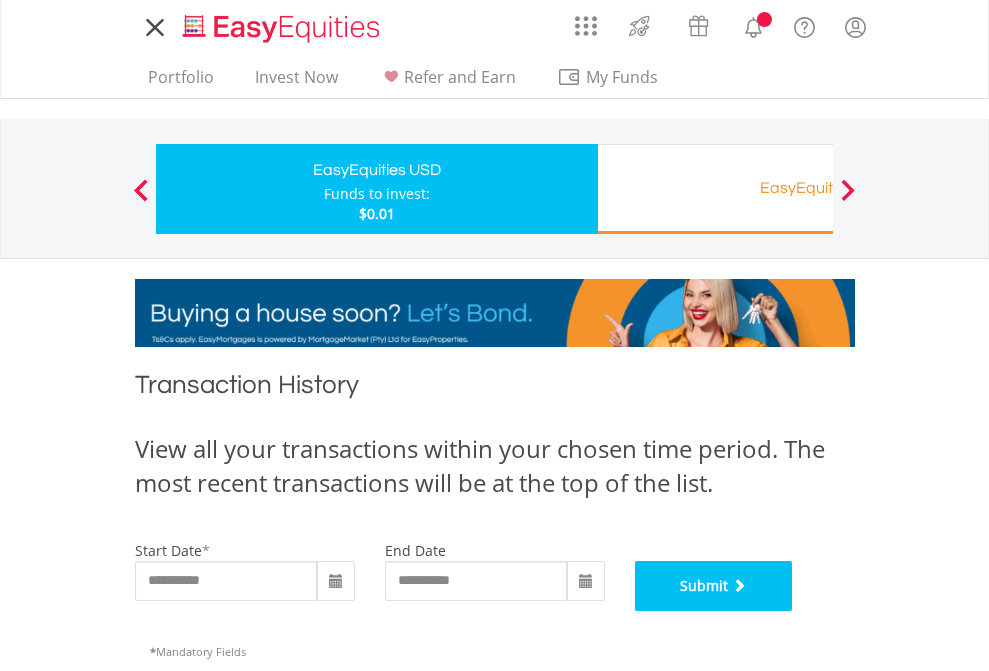 click on "Submit" at bounding box center (714, 586) 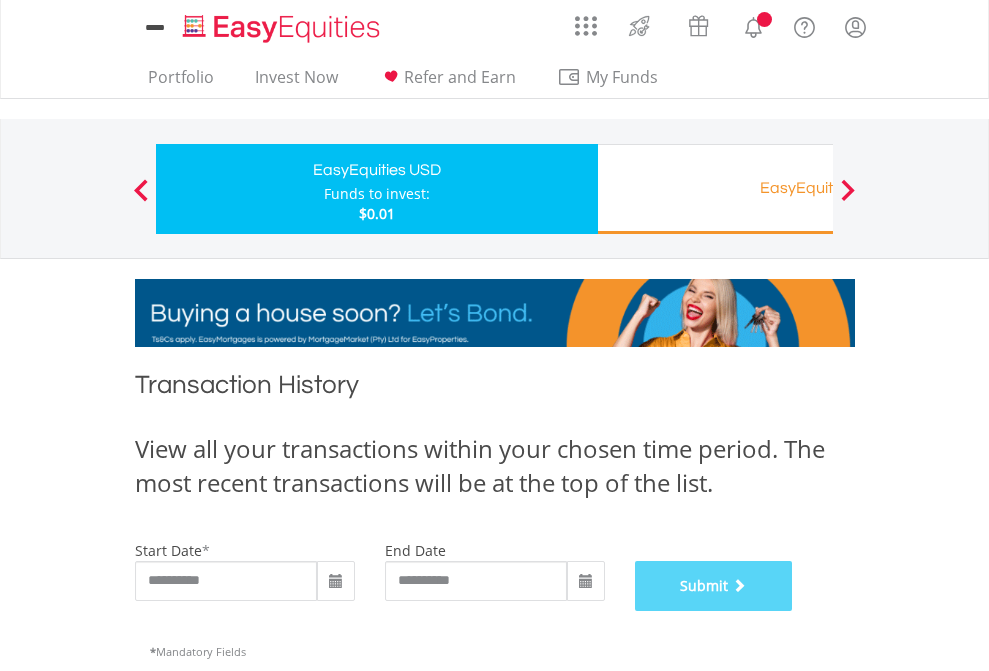 scroll, scrollTop: 811, scrollLeft: 0, axis: vertical 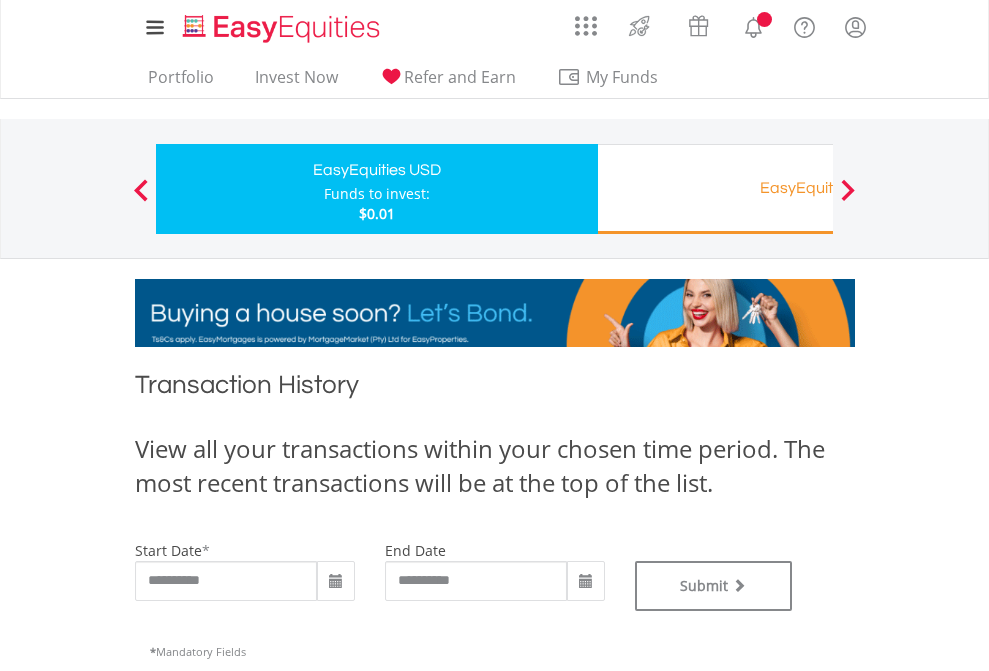 click on "EasyEquities RA" at bounding box center [818, 188] 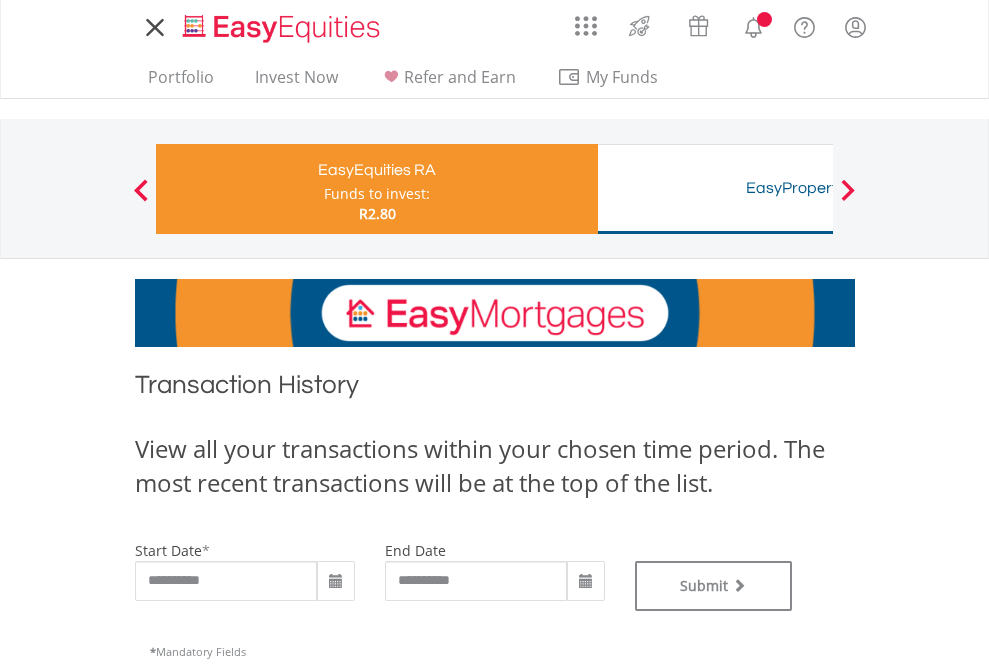 scroll, scrollTop: 0, scrollLeft: 0, axis: both 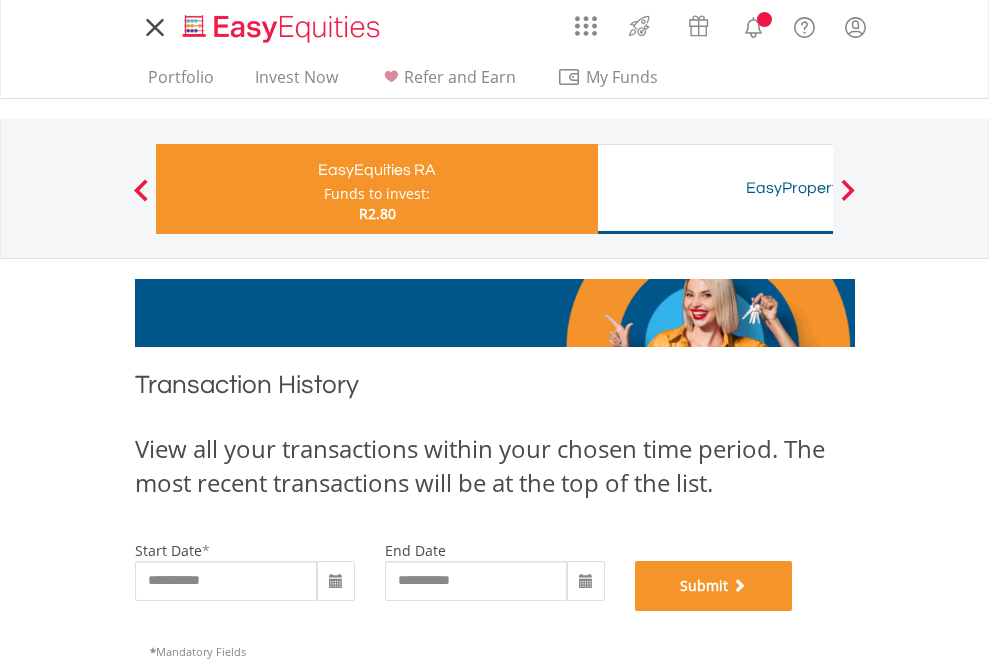 click on "Submit" at bounding box center [714, 586] 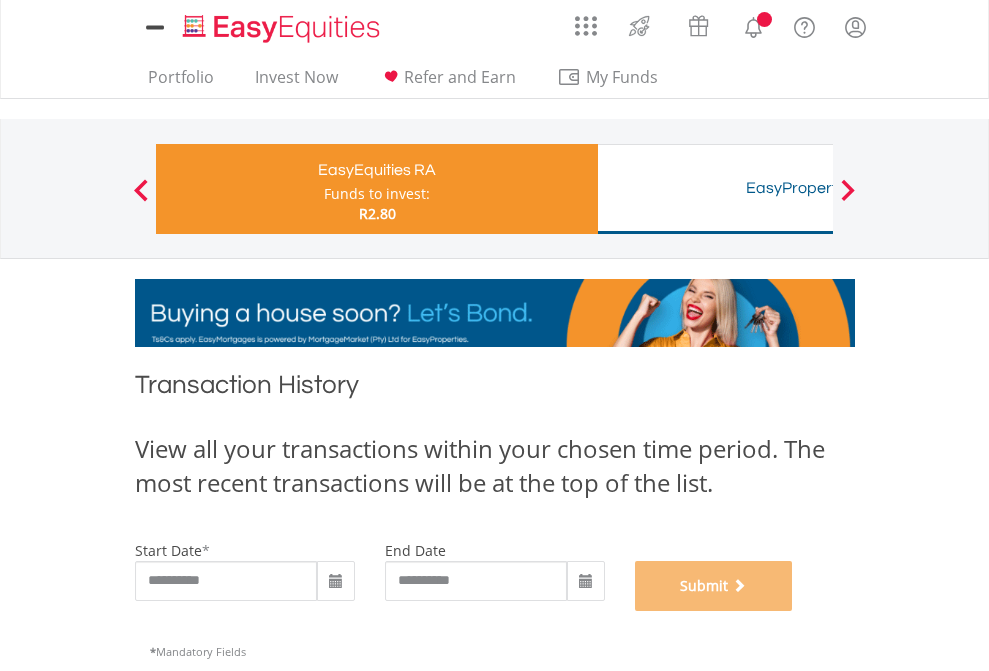 scroll, scrollTop: 811, scrollLeft: 0, axis: vertical 